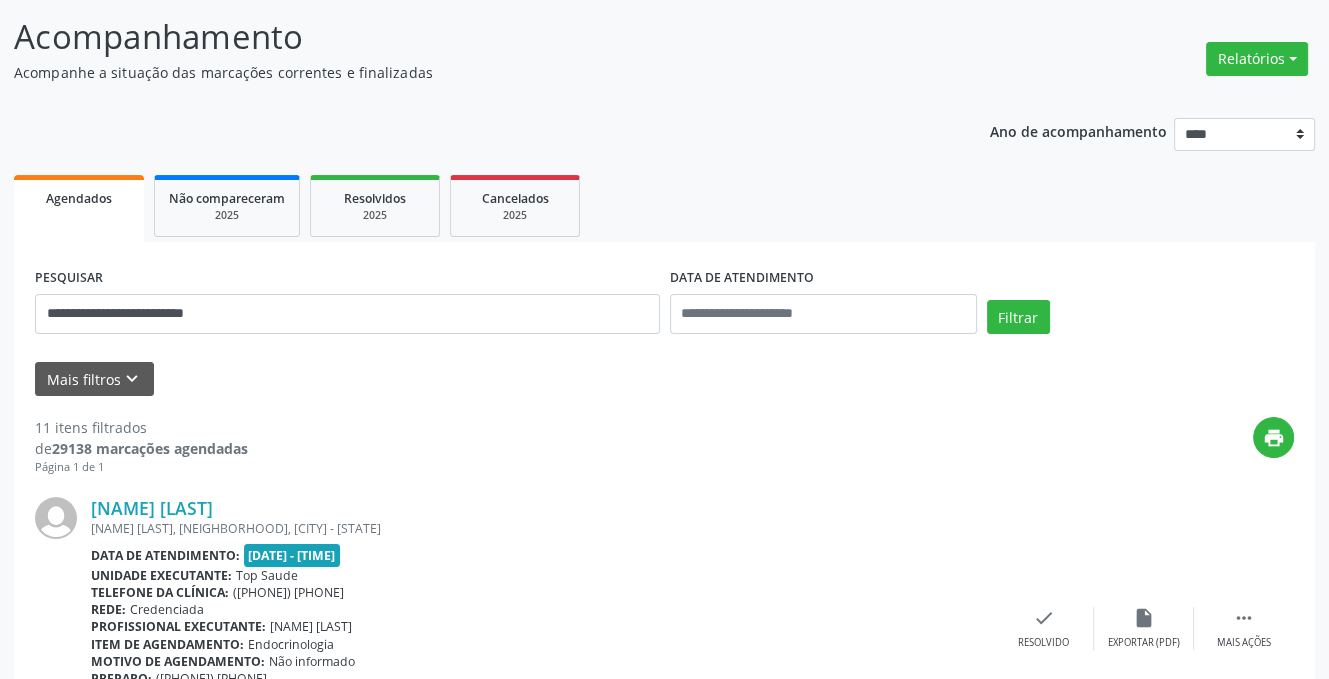 scroll, scrollTop: 0, scrollLeft: 0, axis: both 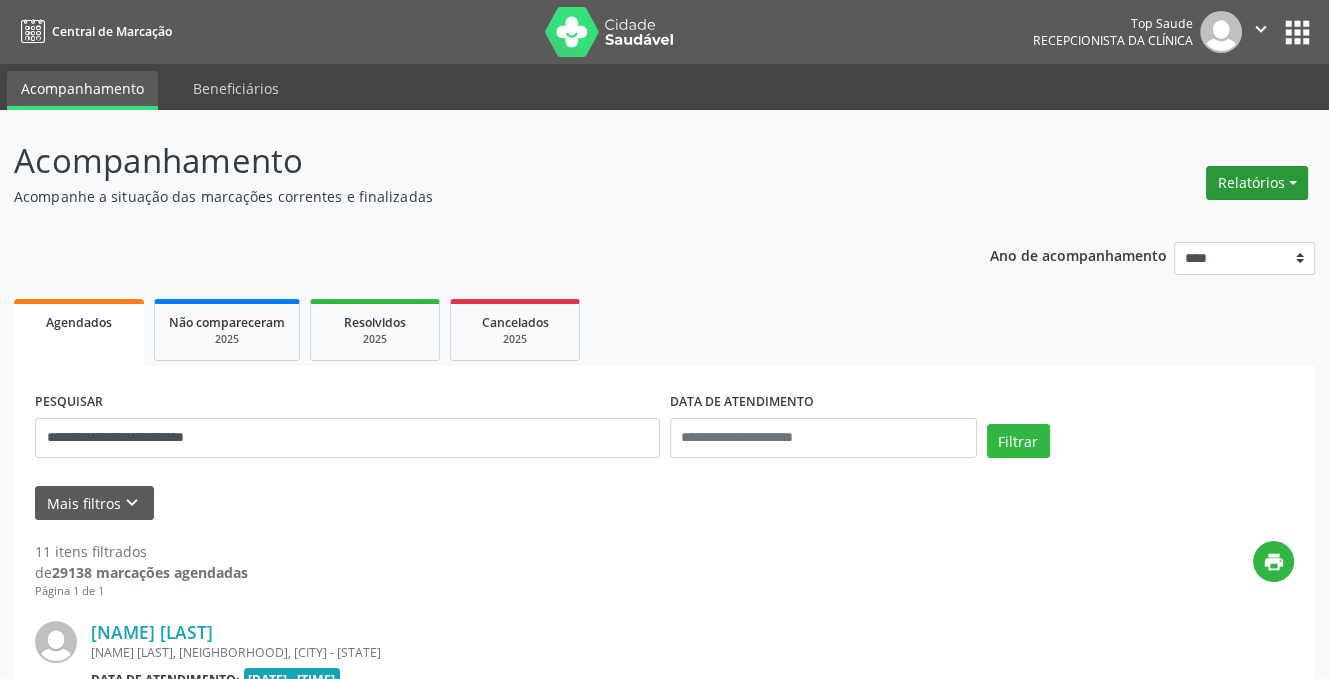 click on "Relatórios" at bounding box center (1257, 183) 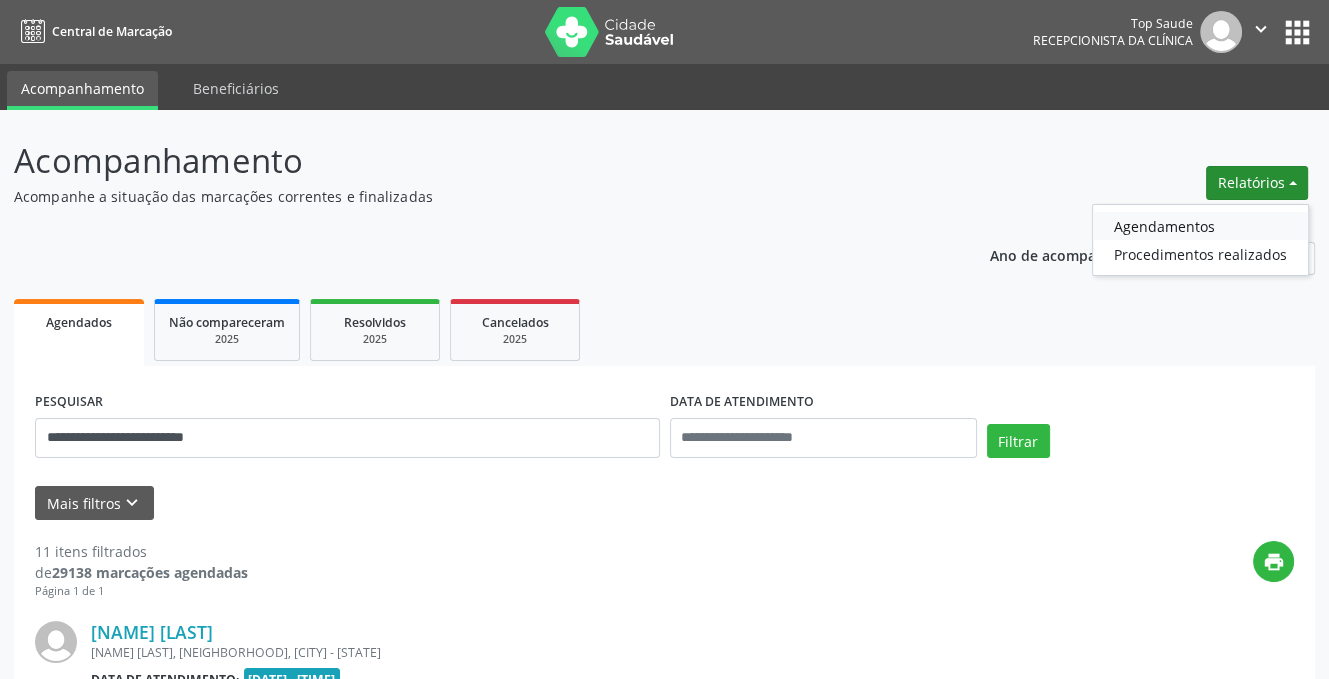 click on "Agendamentos" at bounding box center [1200, 226] 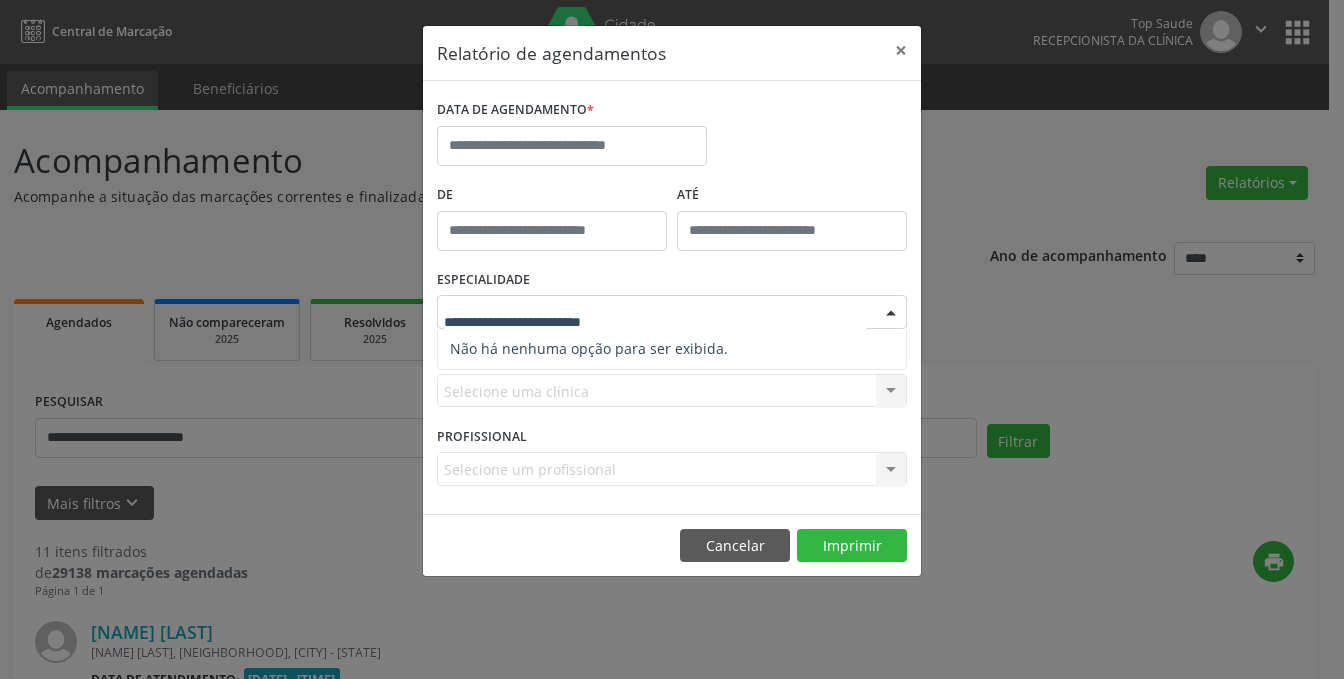 click at bounding box center [672, 312] 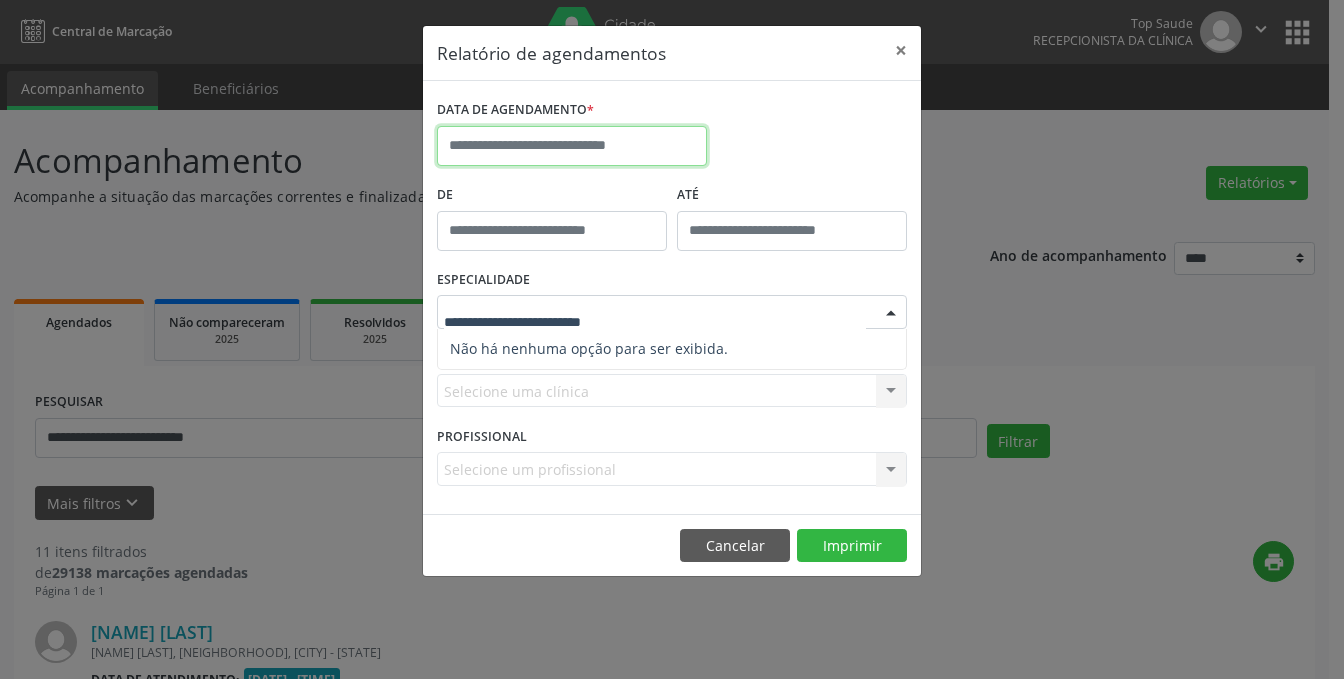 click at bounding box center (572, 146) 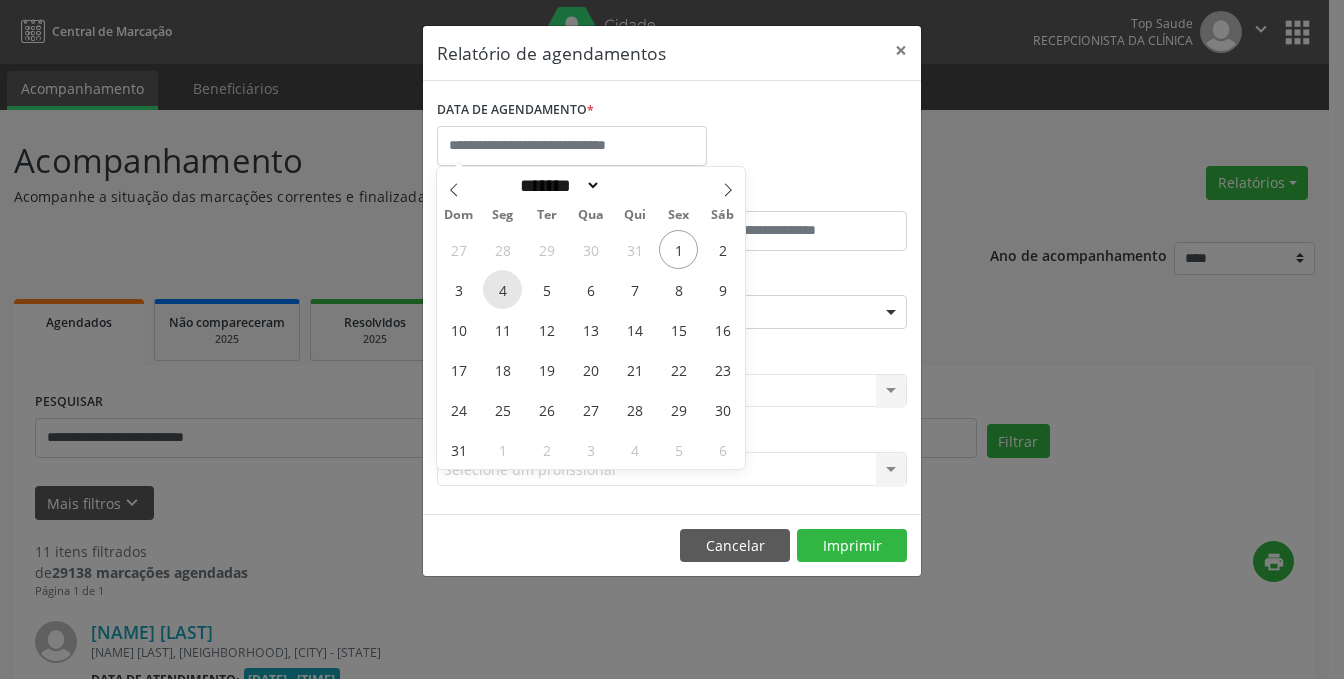click on "4" at bounding box center (502, 289) 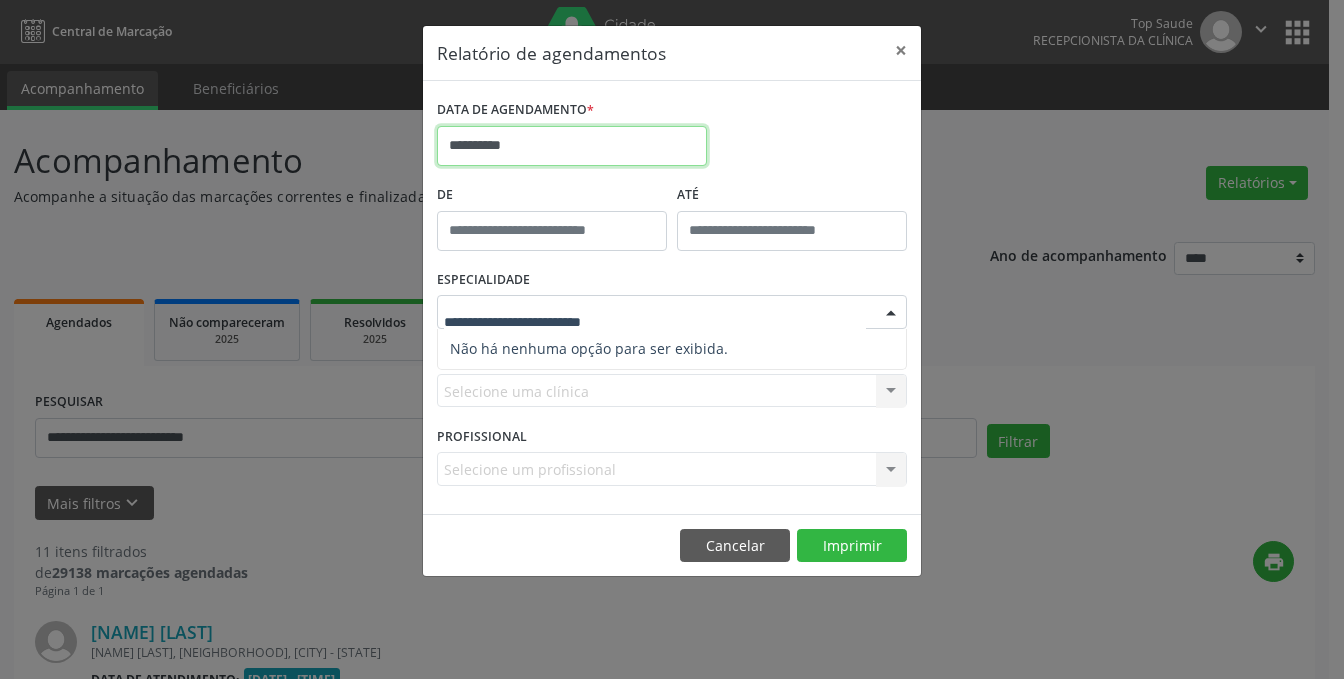 click on "**********" at bounding box center (572, 146) 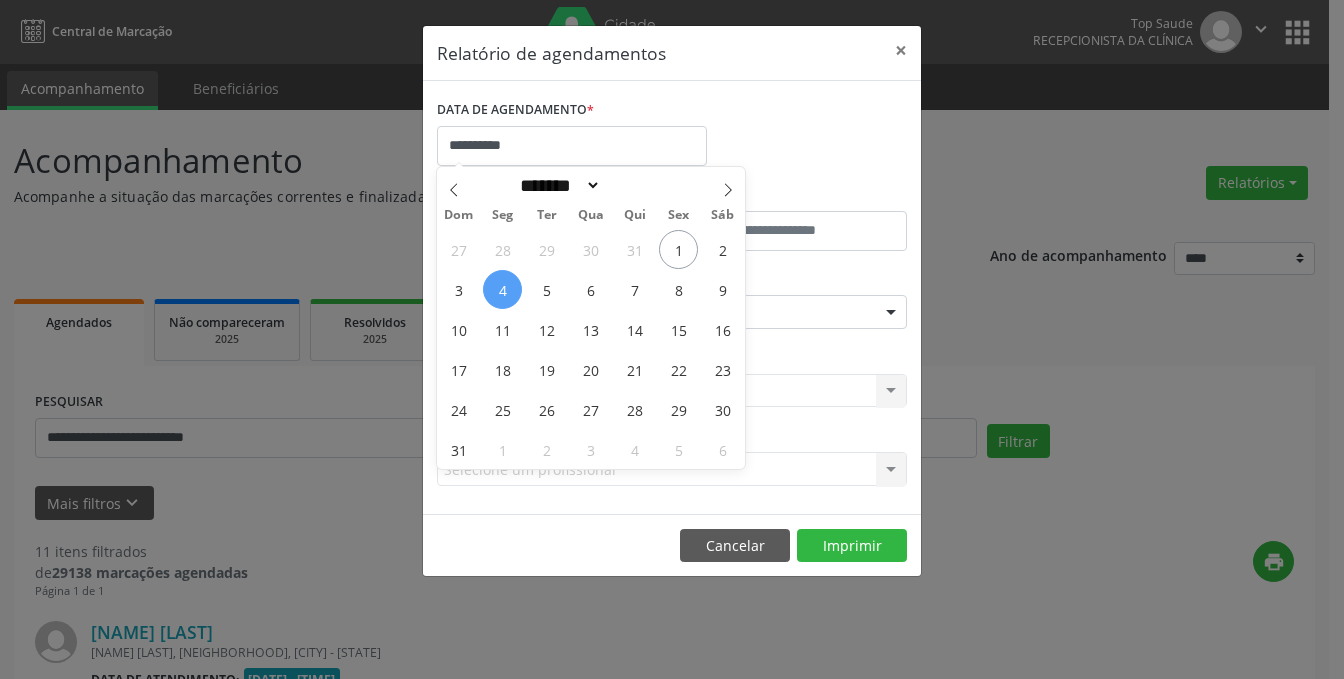 click on "**********" at bounding box center [672, 137] 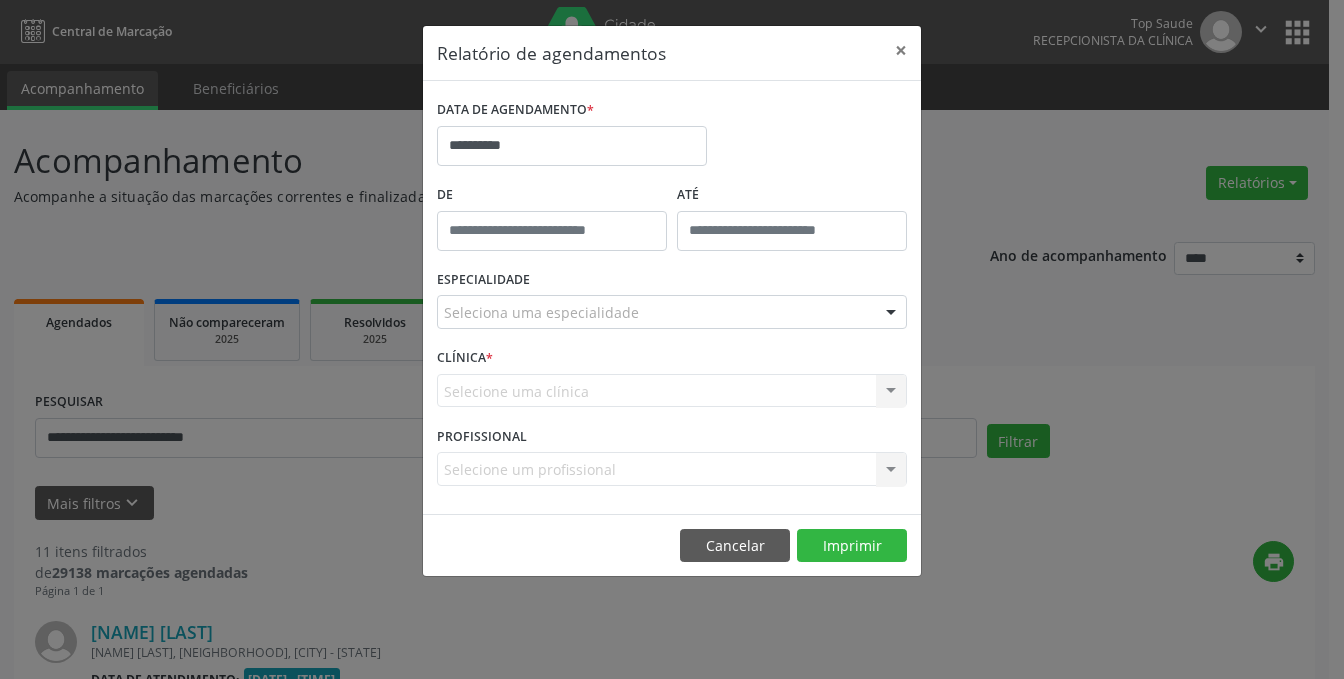 click on "Seleciona uma especialidade" at bounding box center [672, 312] 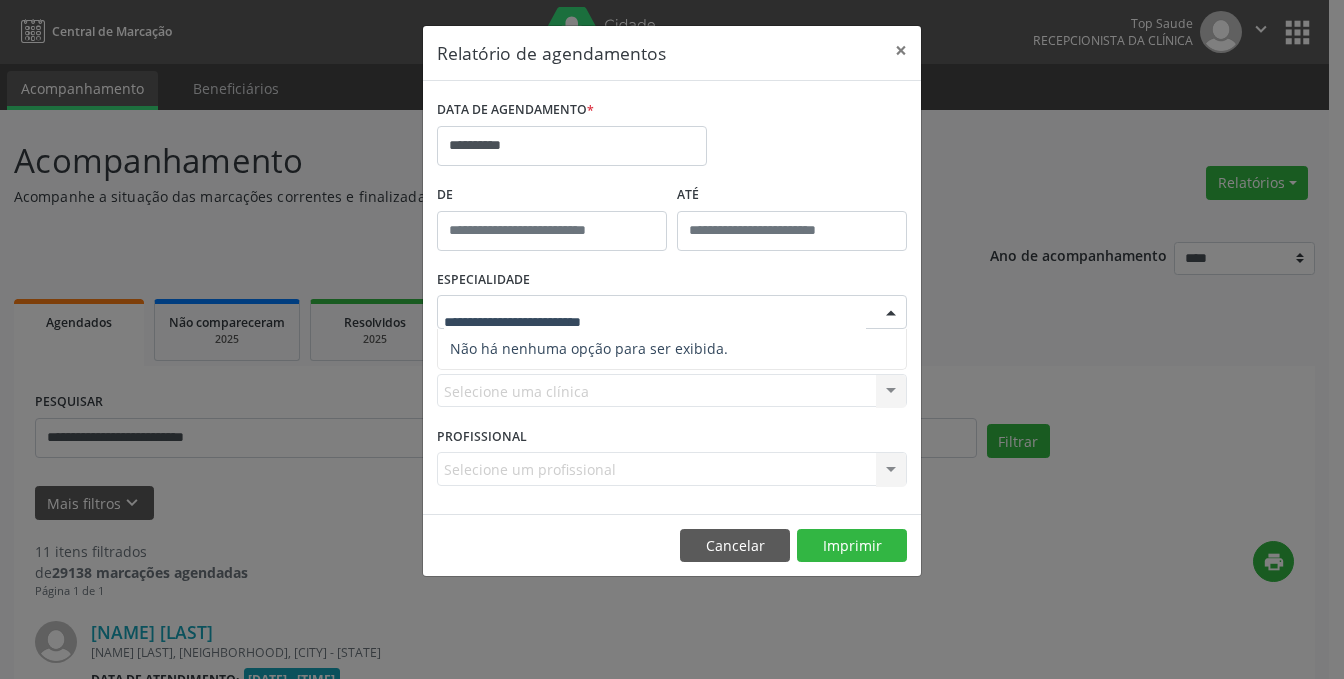 click at bounding box center [672, 312] 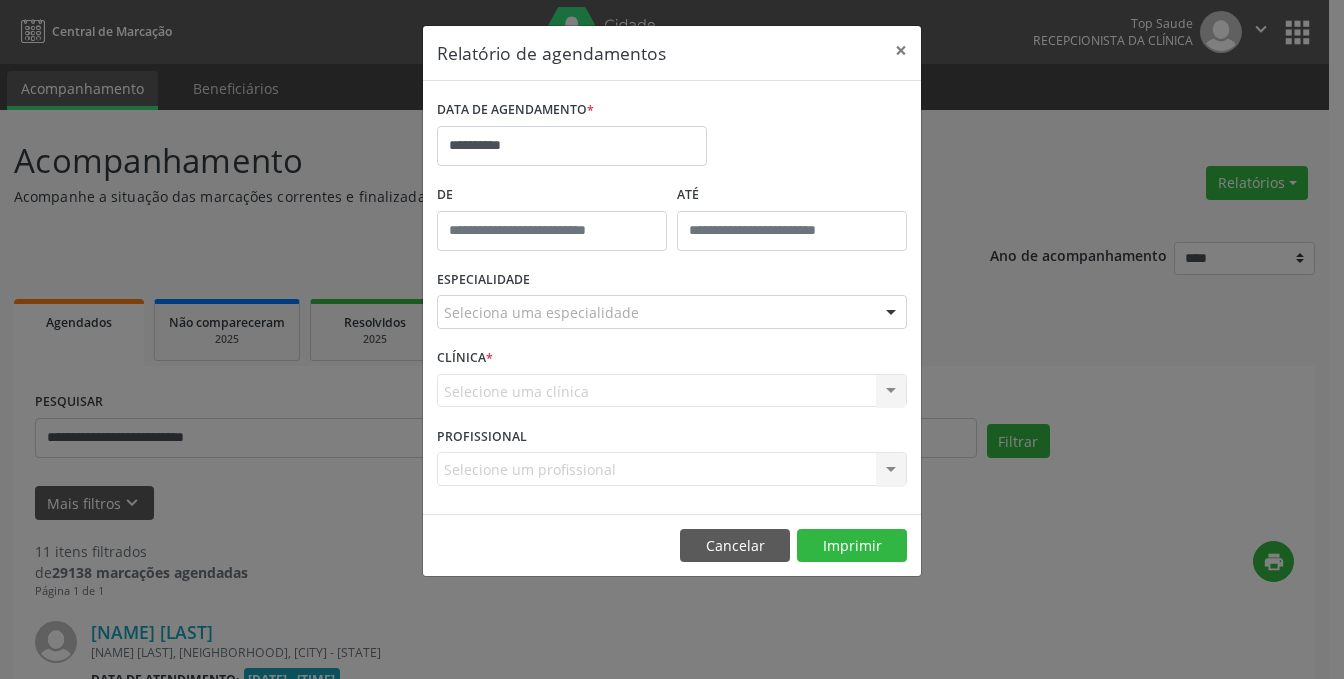 click on "Selecione uma clínica
Nenhum resultado encontrado para: "   "
Não há nenhuma opção para ser exibida." at bounding box center [672, 391] 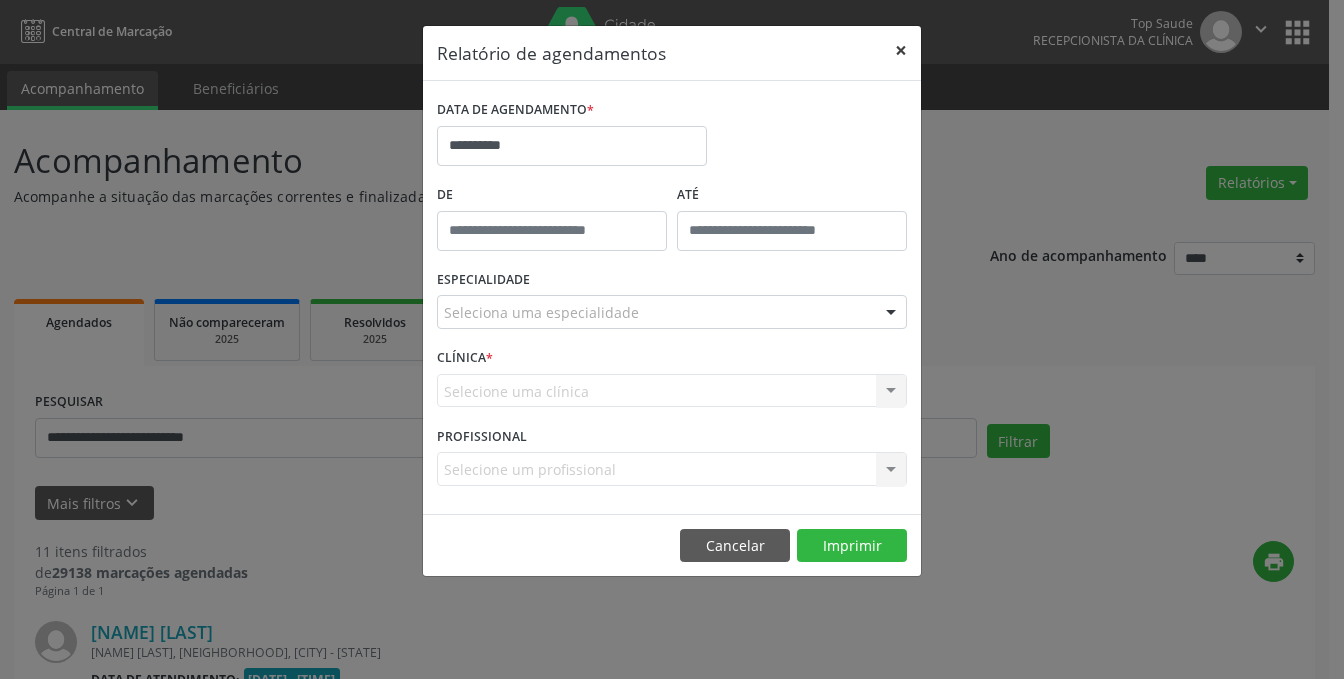 click on "×" at bounding box center (901, 50) 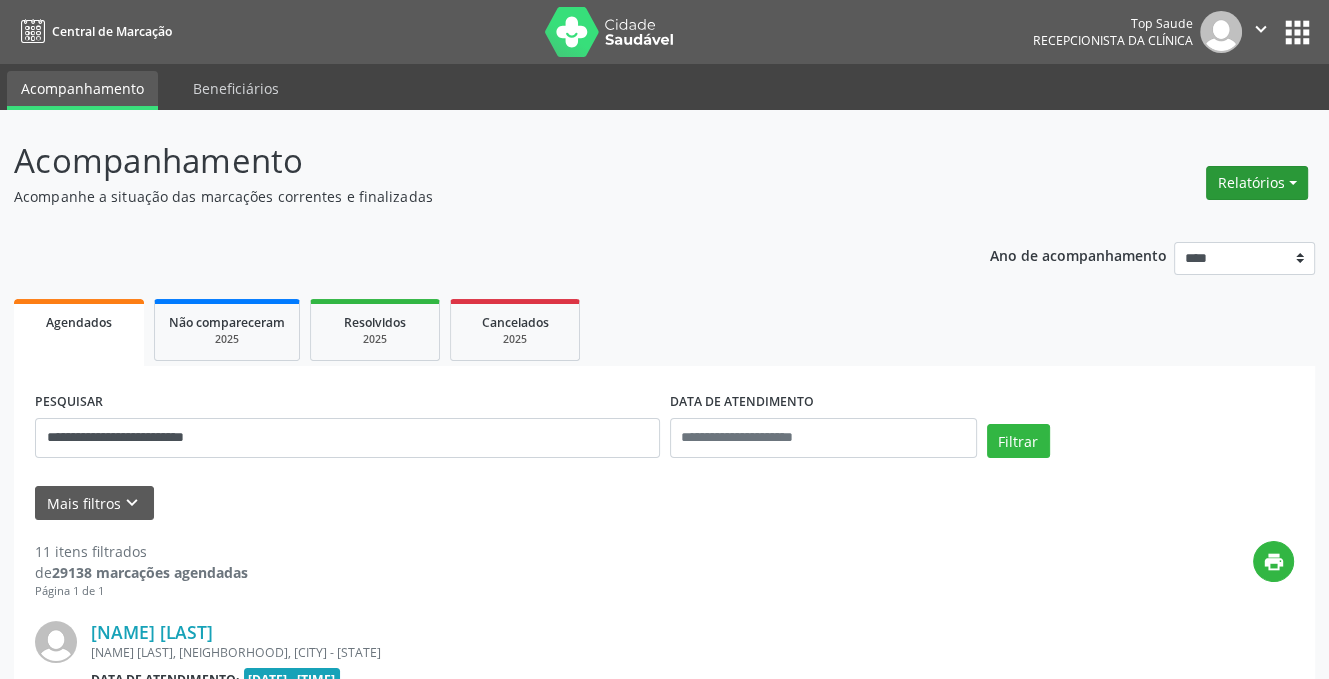 click on "Relatórios" at bounding box center [1257, 183] 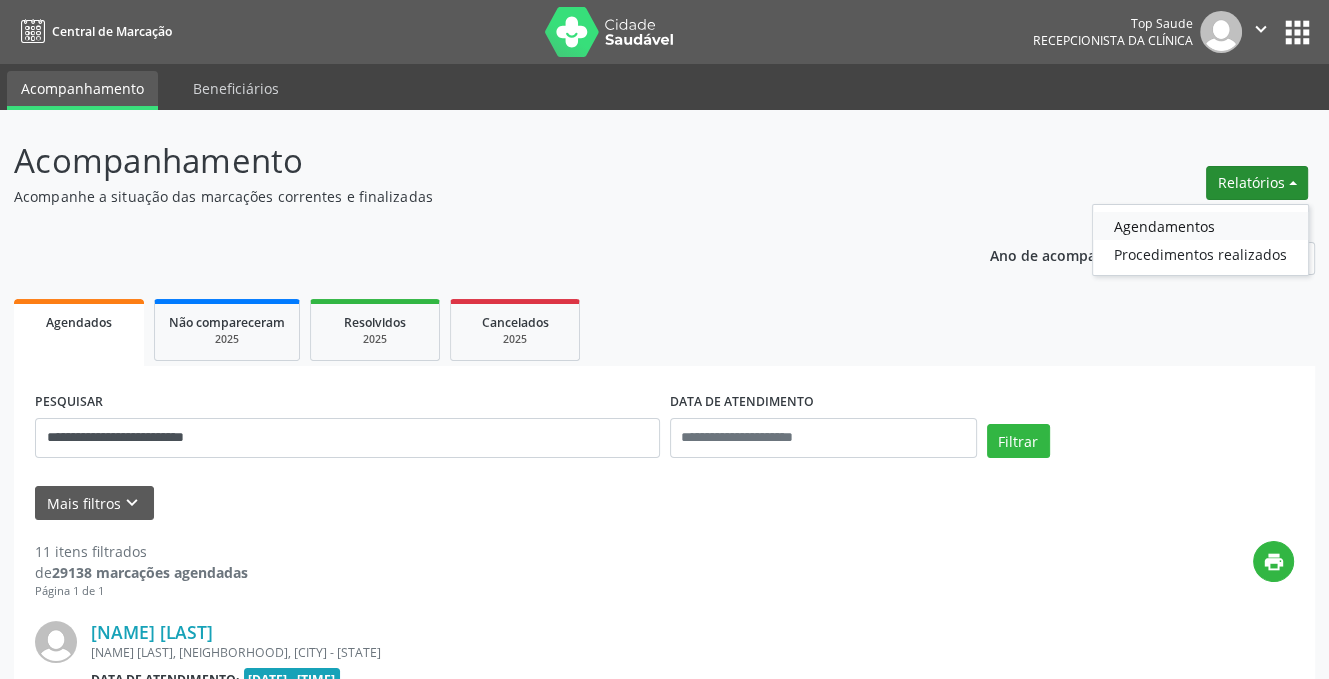 click on "Agendamentos" at bounding box center [1200, 226] 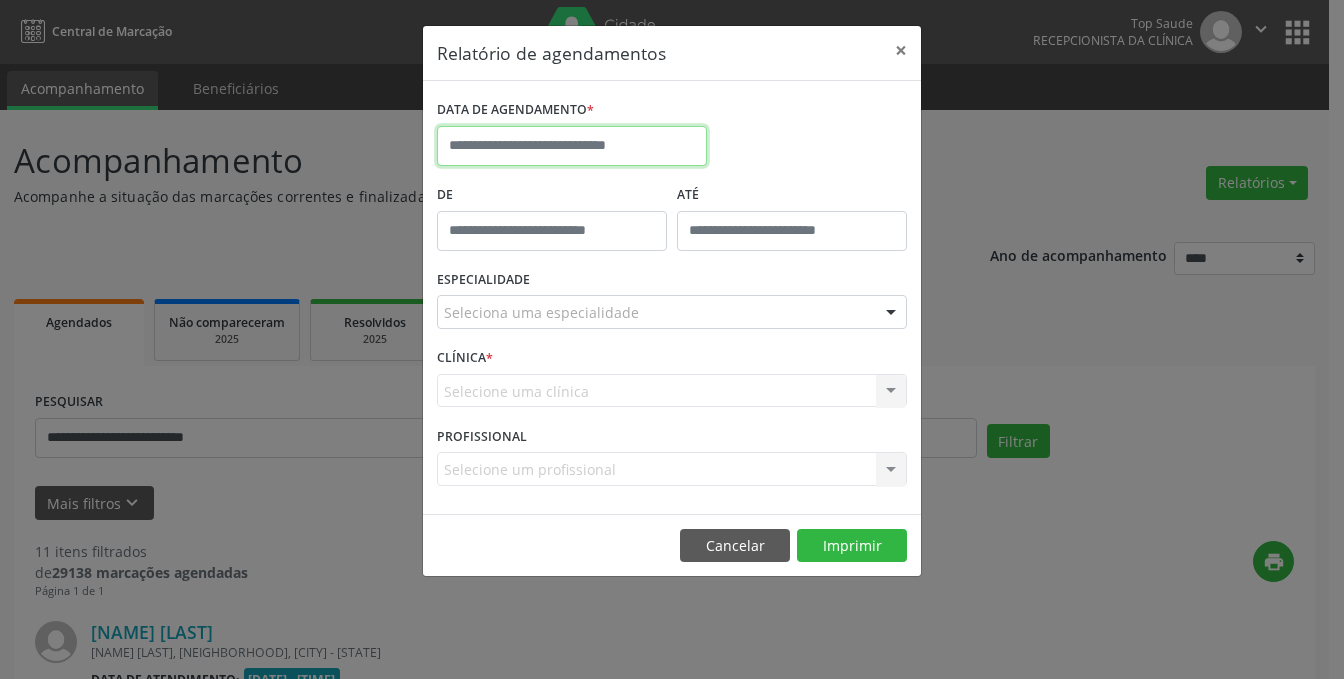 click at bounding box center (572, 146) 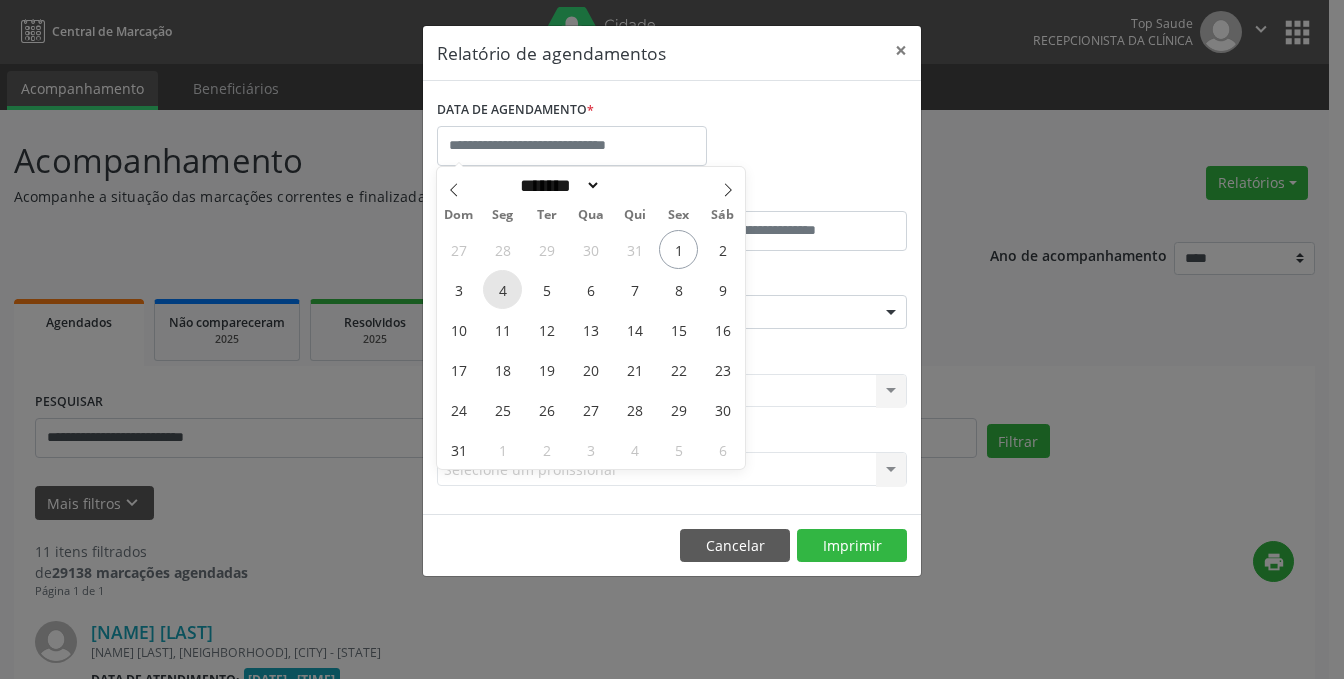 click on "4" at bounding box center (502, 289) 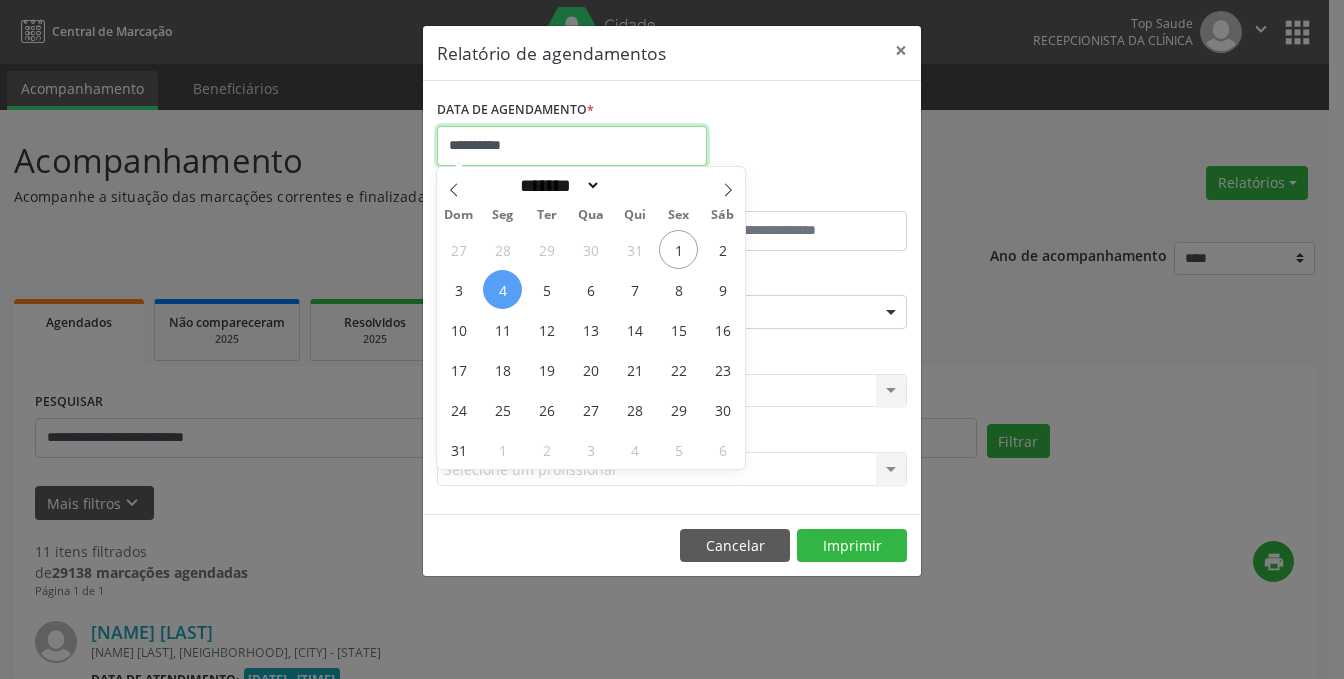 click on "**********" at bounding box center [572, 146] 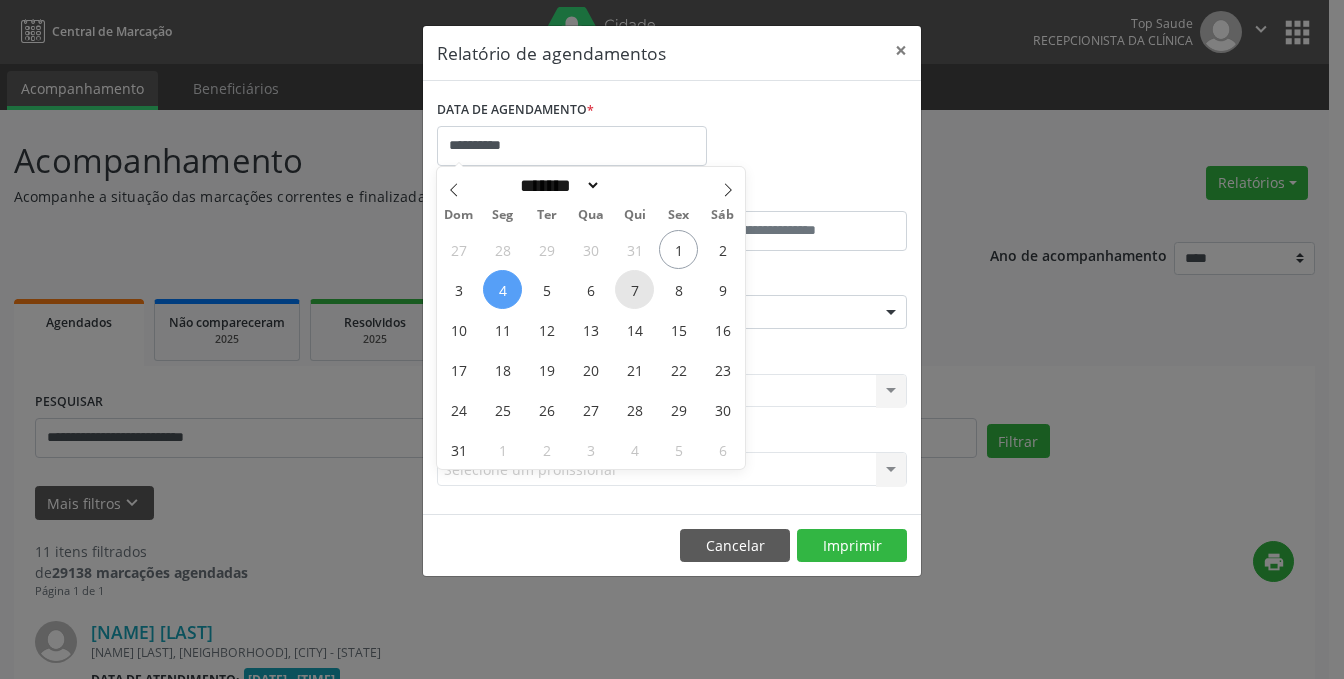 click on "7" at bounding box center [634, 289] 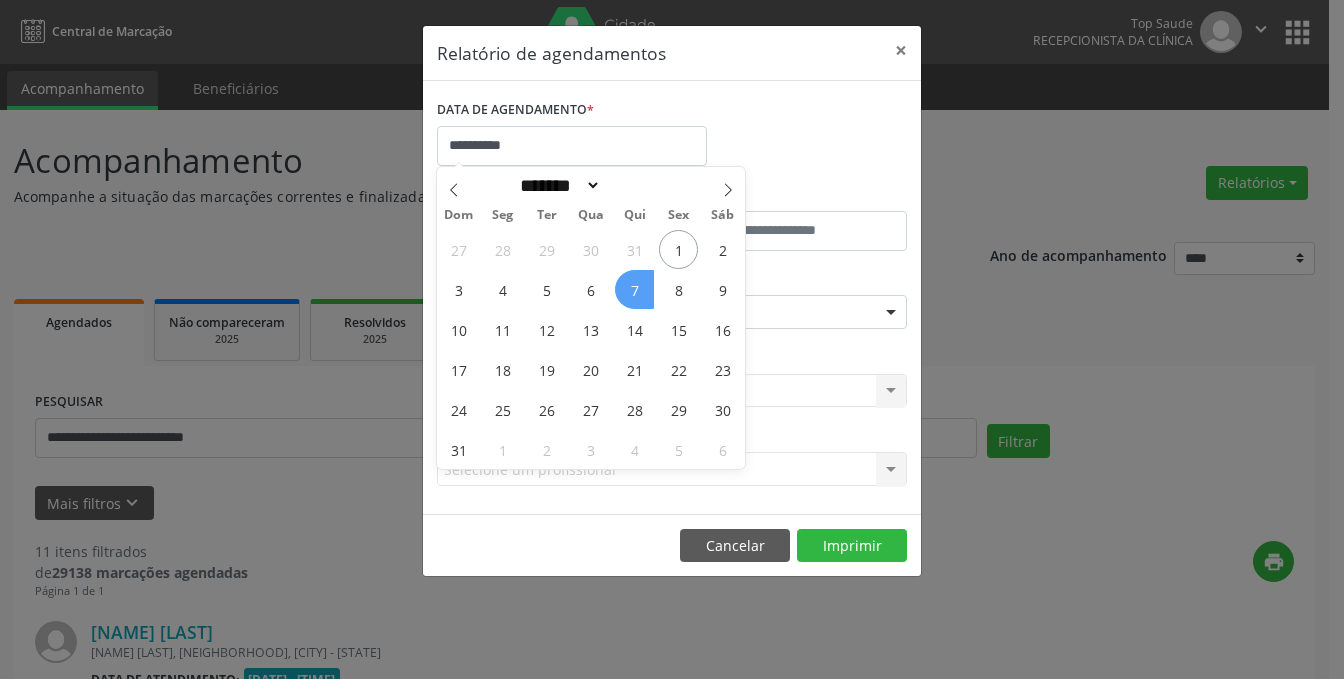 click on "7" at bounding box center (634, 289) 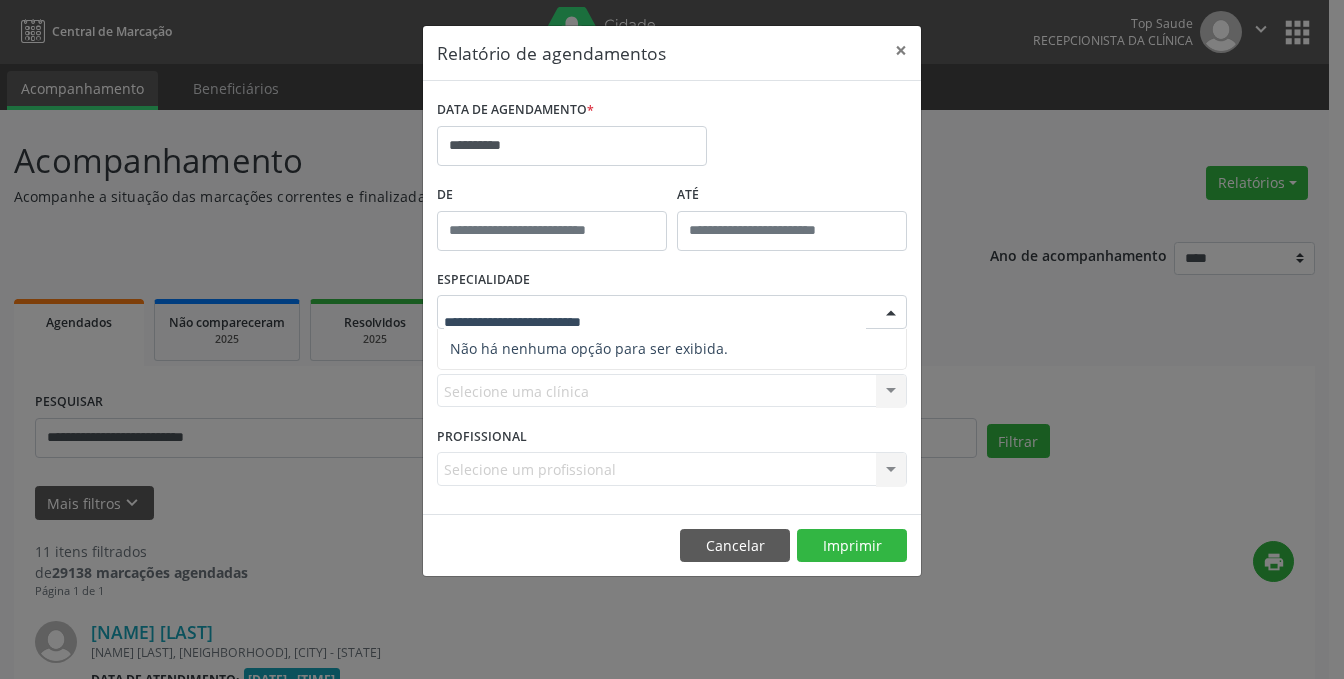 click at bounding box center [655, 322] 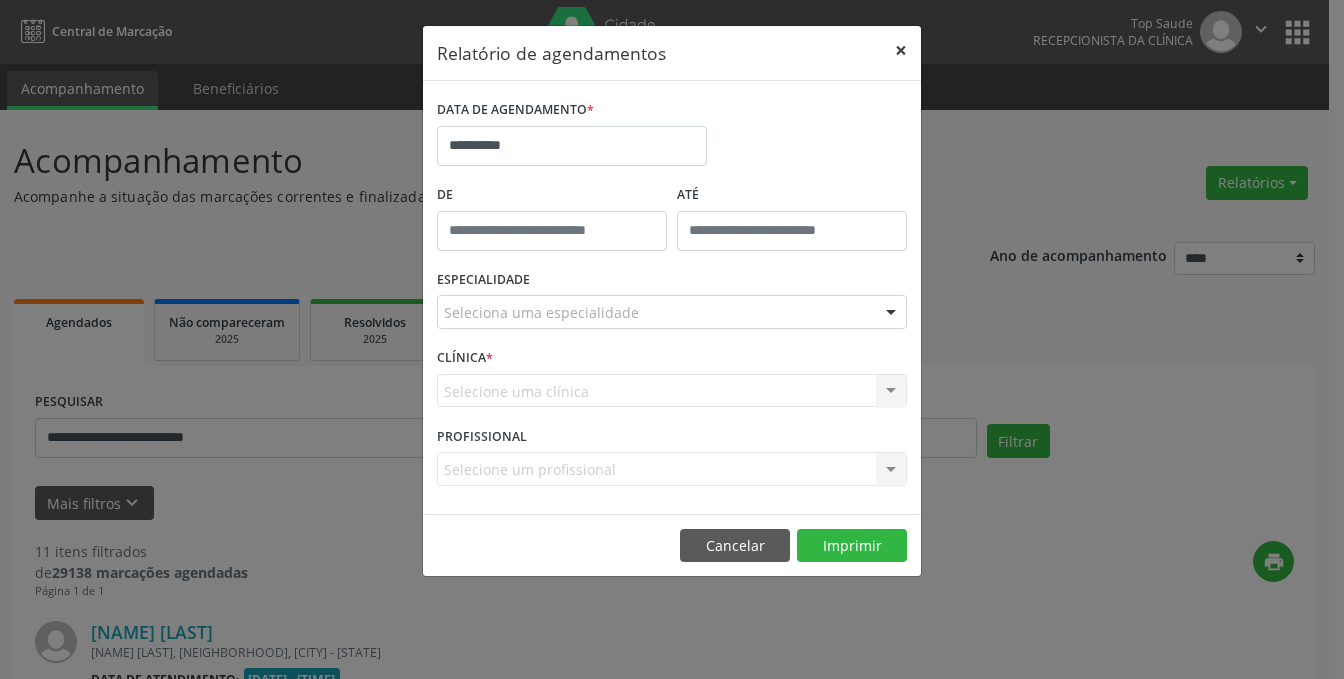 drag, startPoint x: 863, startPoint y: 55, endPoint x: 884, endPoint y: 57, distance: 21.095022 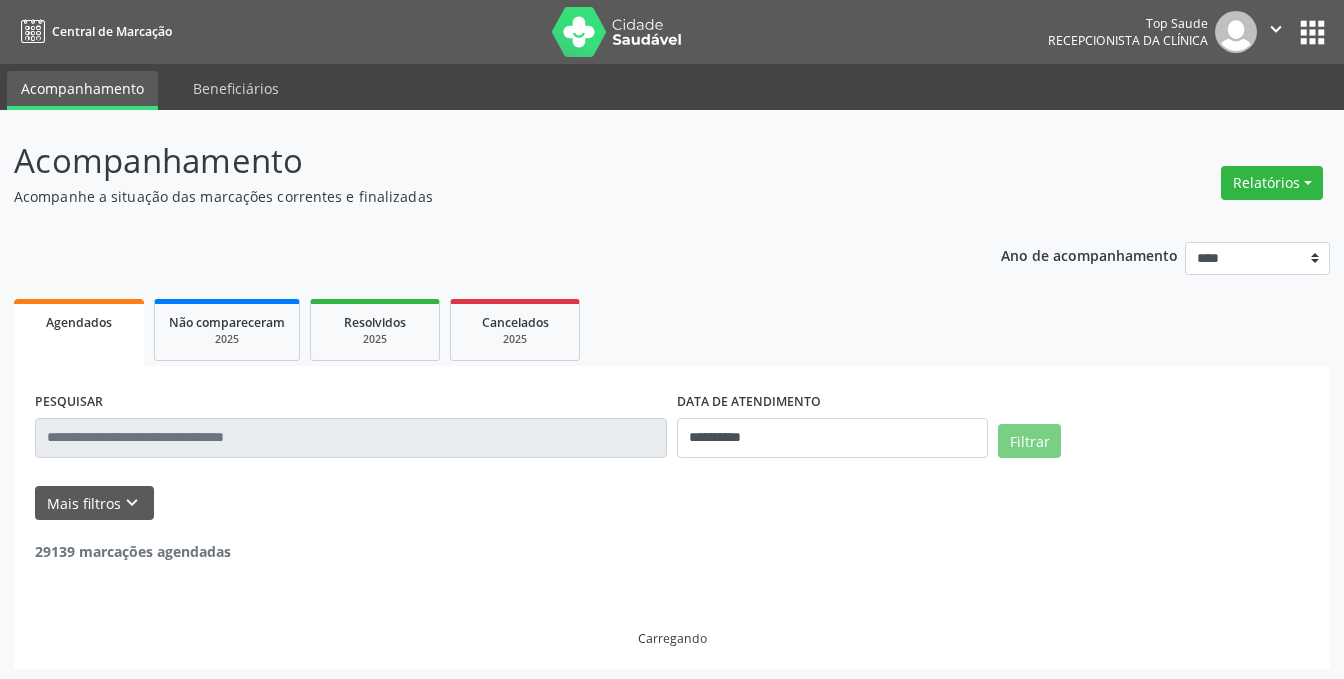 scroll, scrollTop: 0, scrollLeft: 0, axis: both 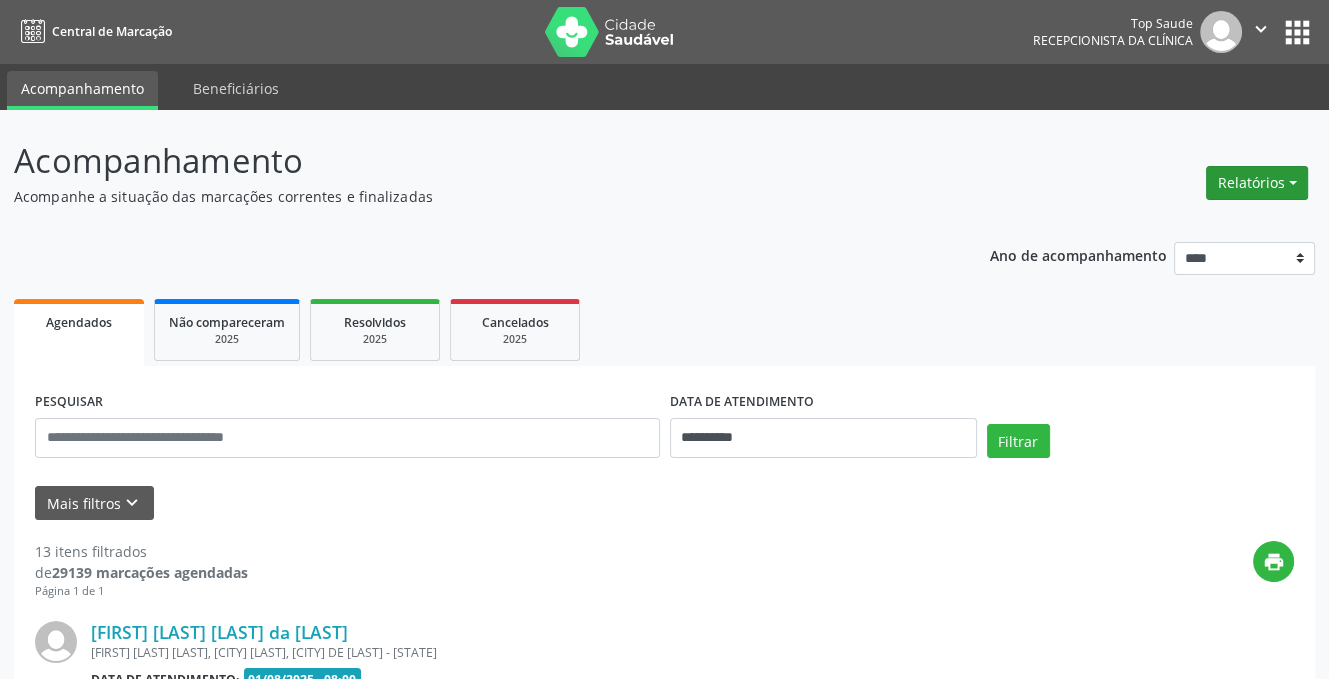 click on "Relatórios" at bounding box center (1257, 183) 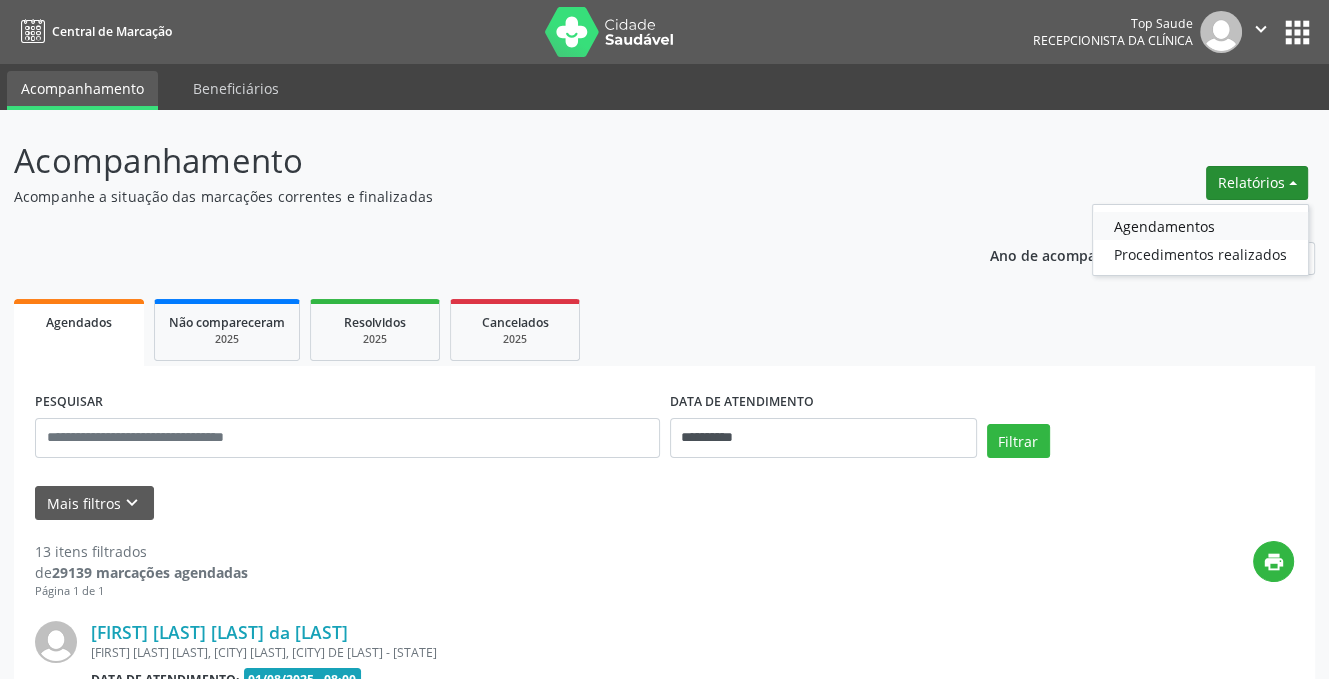click on "Agendamentos" at bounding box center [1200, 226] 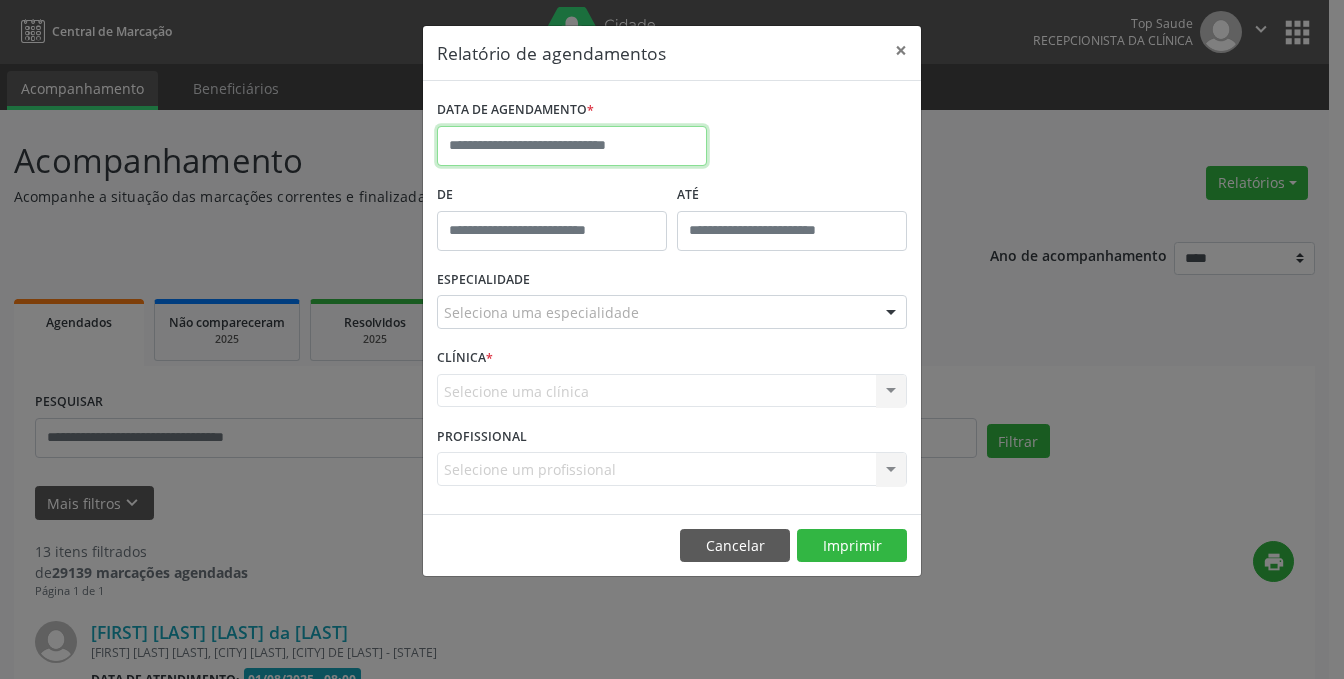 click at bounding box center (572, 146) 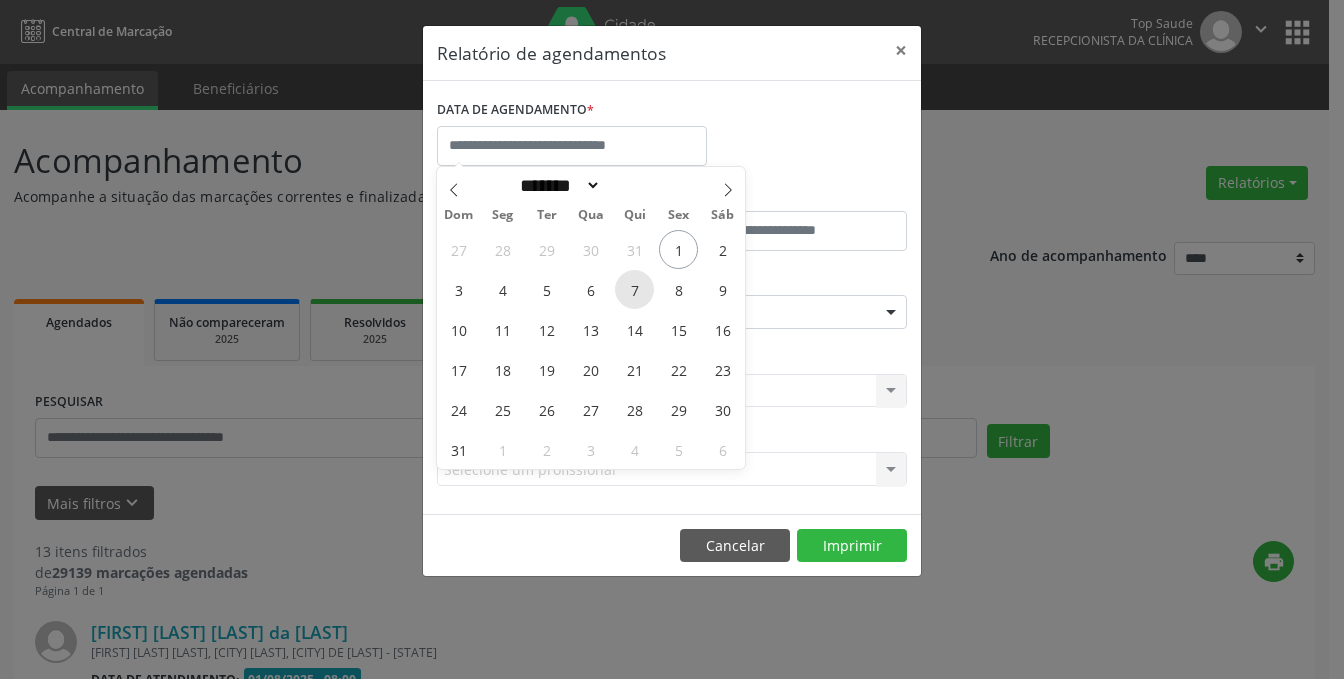 click on "7" at bounding box center [634, 289] 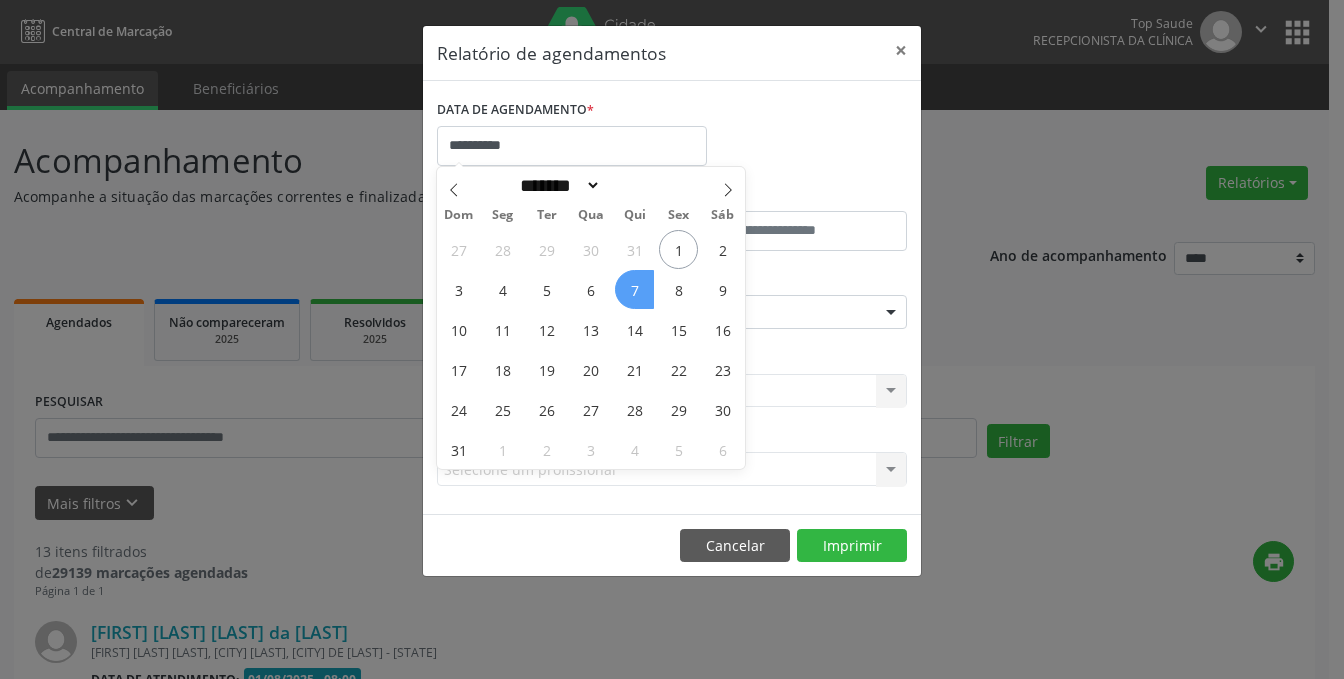 click on "7" at bounding box center (634, 289) 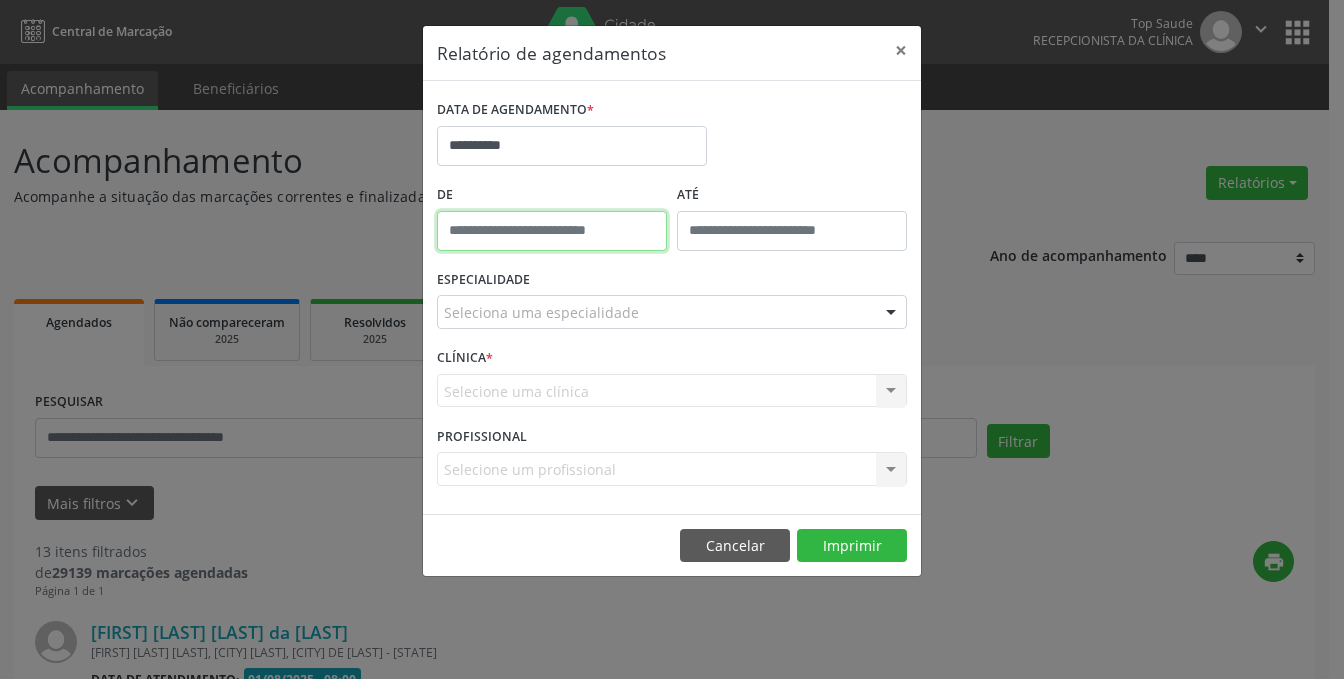 drag, startPoint x: 512, startPoint y: 223, endPoint x: 496, endPoint y: 276, distance: 55.362442 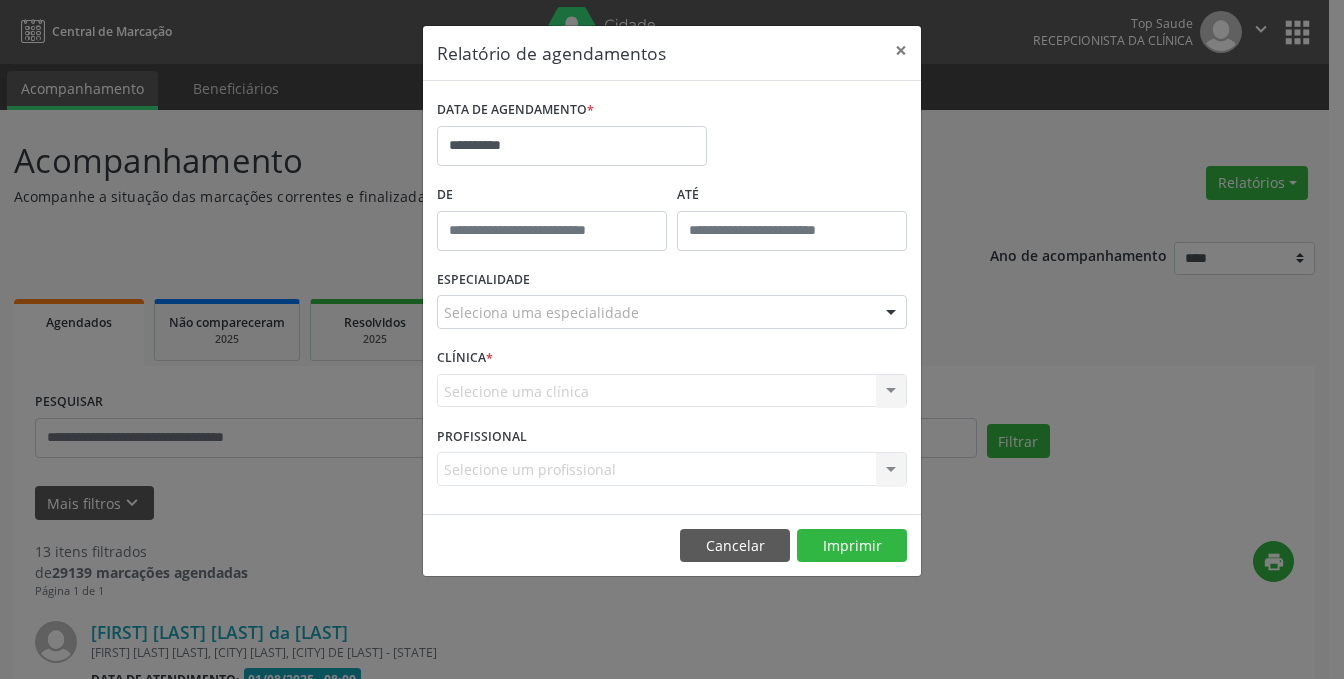 type on "*****" 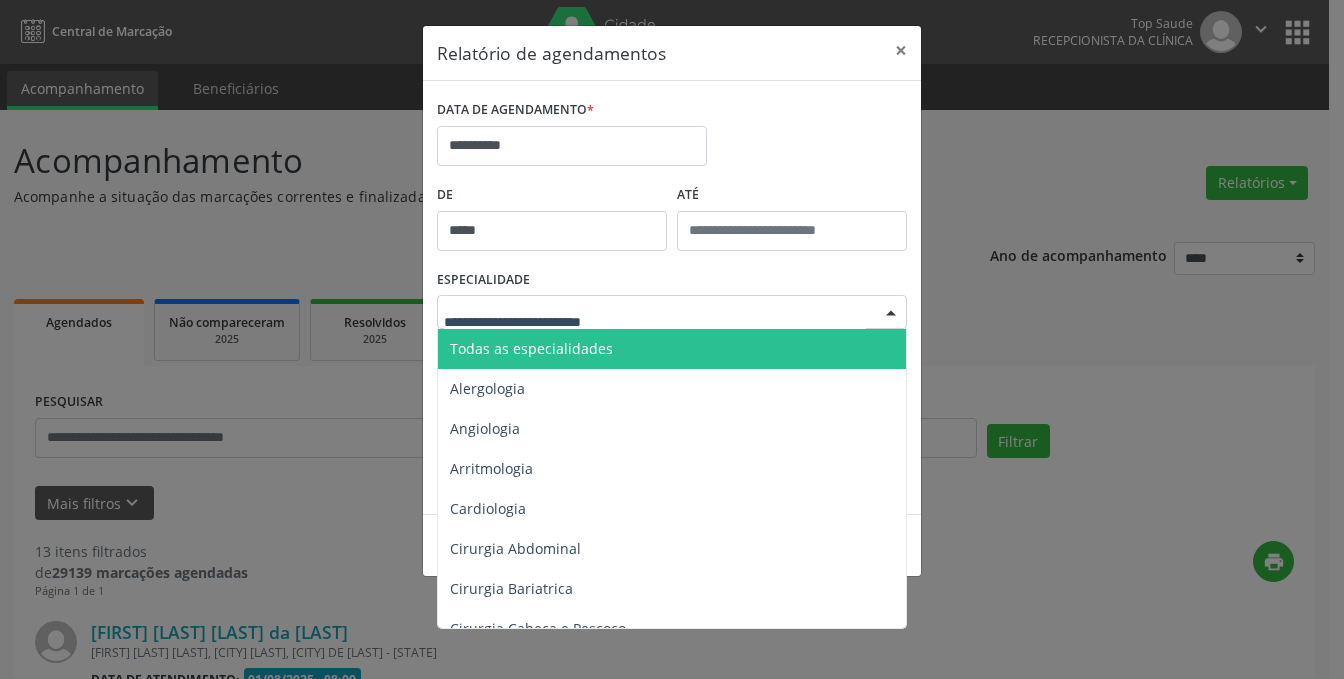 click at bounding box center [672, 312] 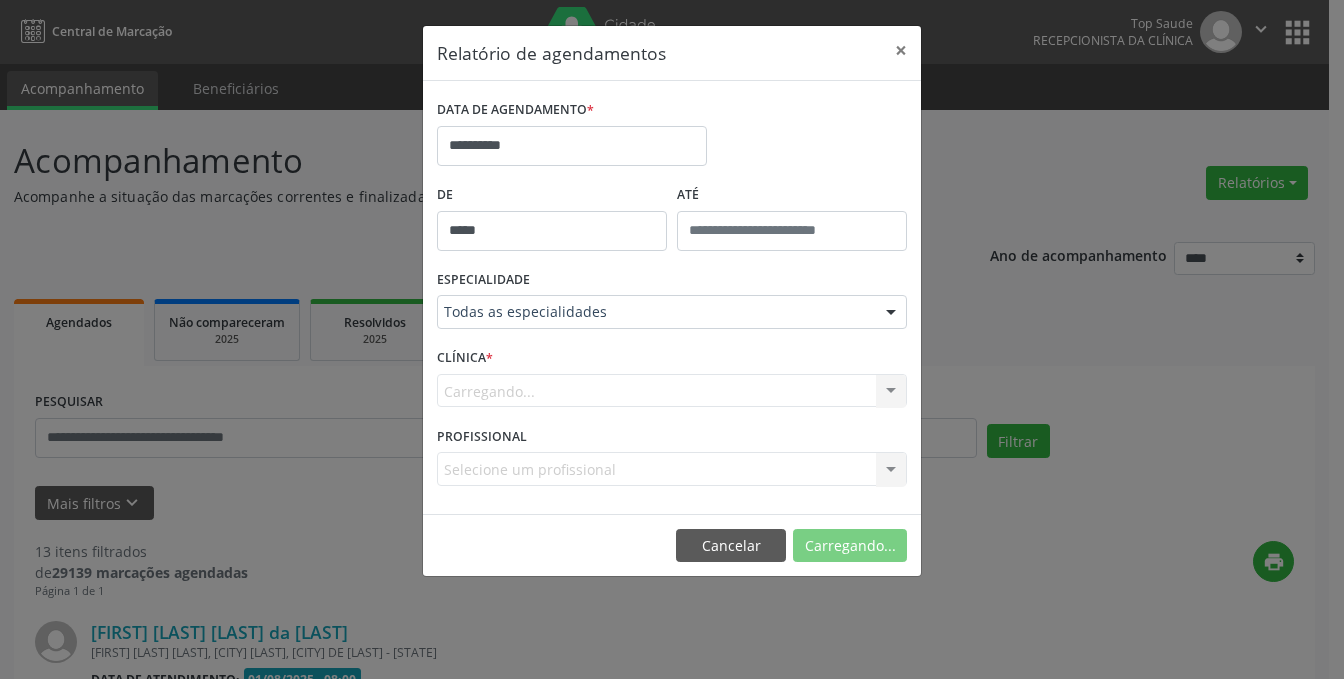 click on "Carregando...
Nenhum resultado encontrado para: "   "
Não há nenhuma opção para ser exibida." at bounding box center [672, 391] 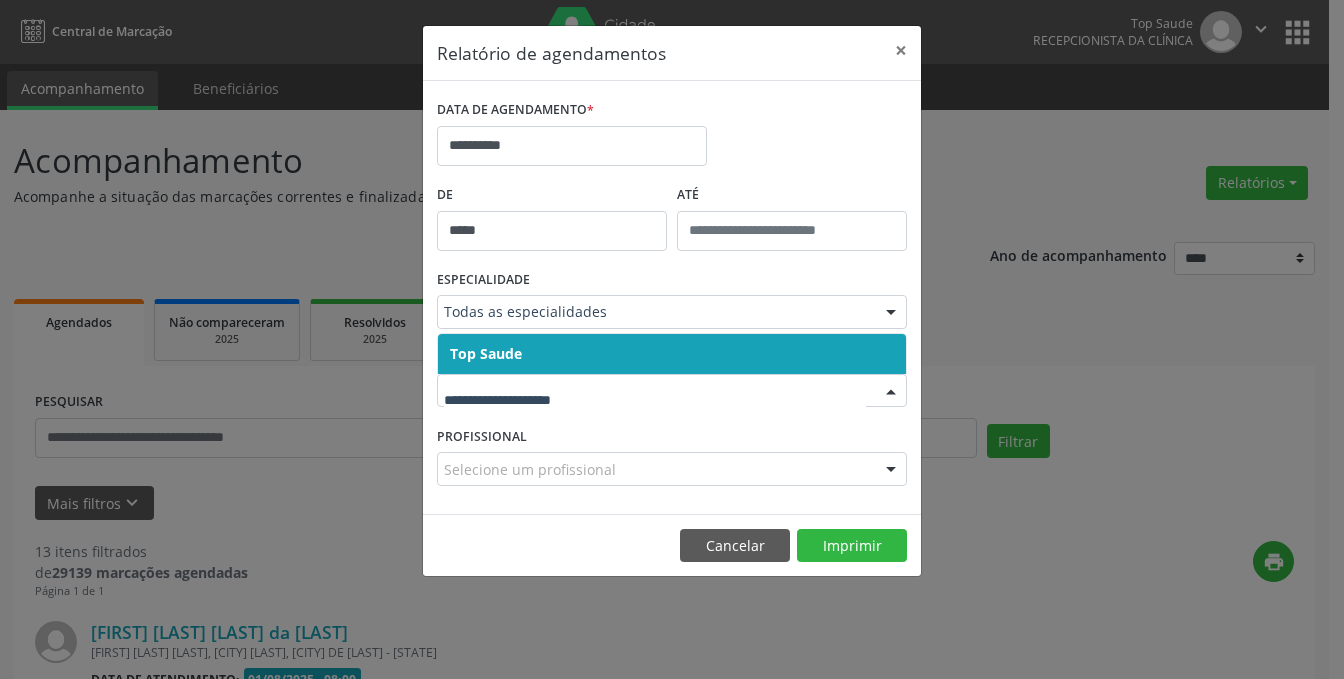 click on "Top Saude" at bounding box center [486, 353] 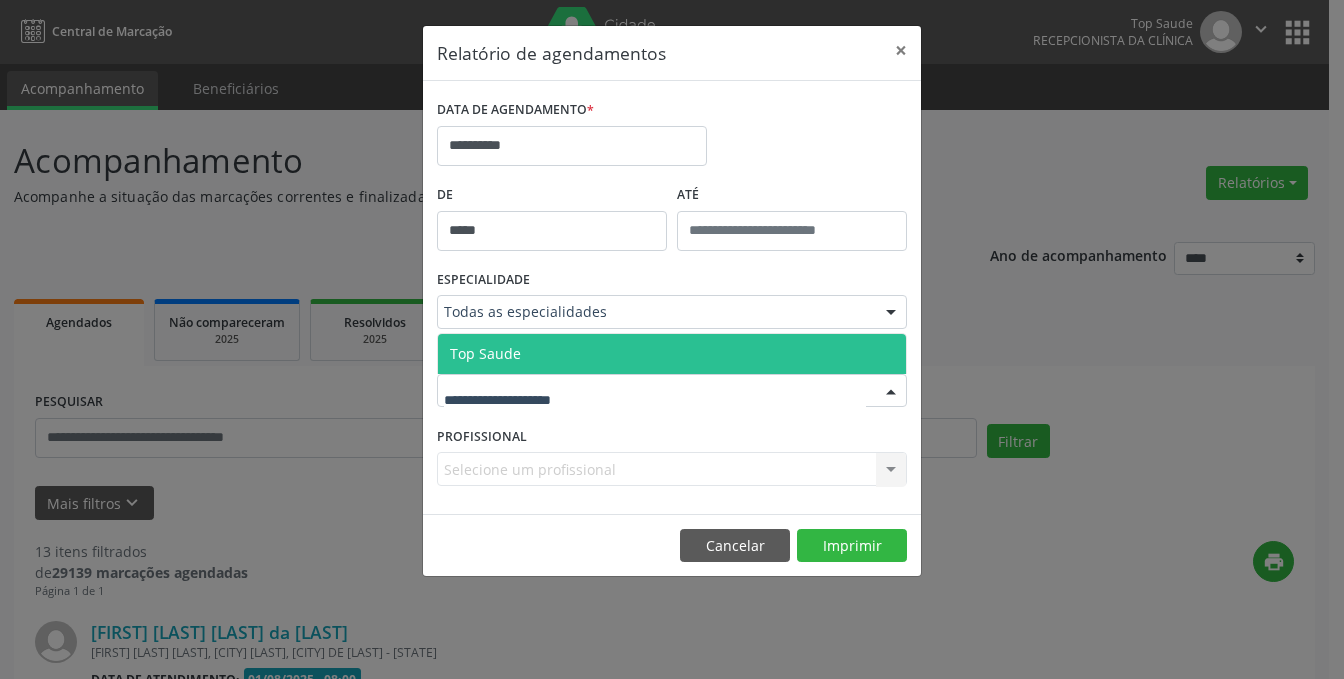 click on "Top Saude" at bounding box center (672, 354) 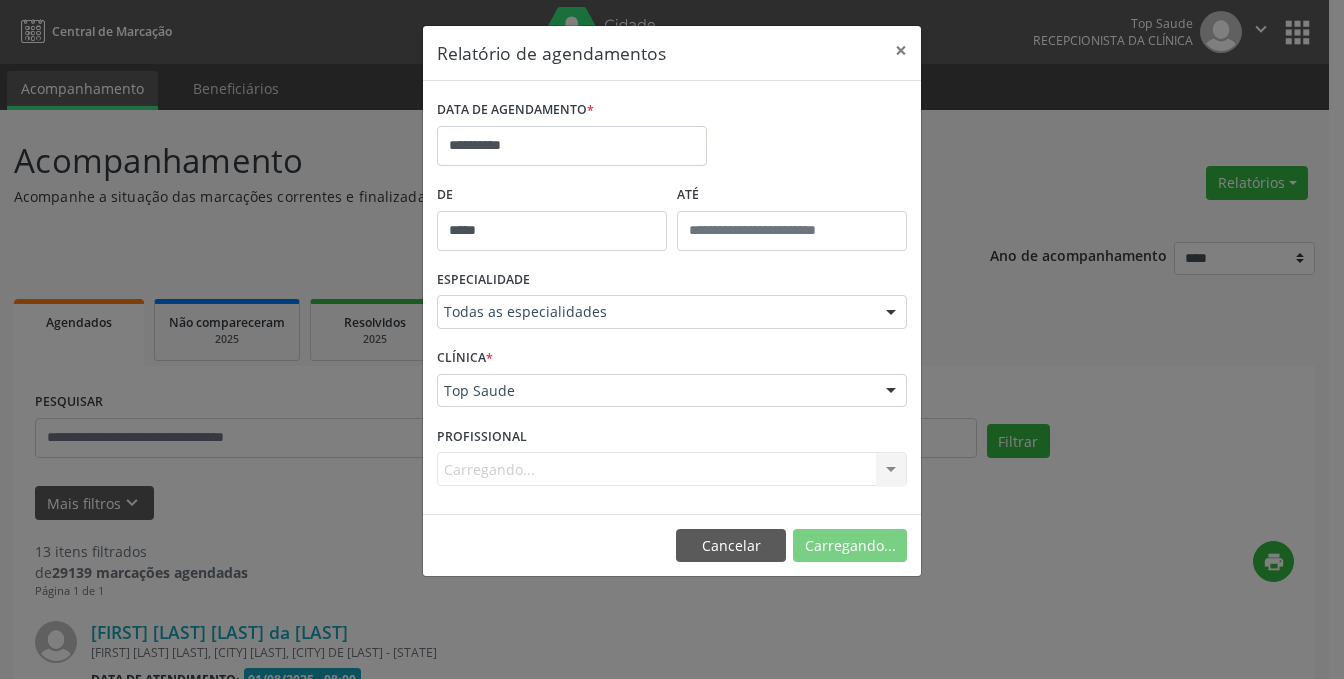 click on "Carregando...
Nenhum resultado encontrado para: "   "
Não há nenhuma opção para ser exibida." at bounding box center (672, 469) 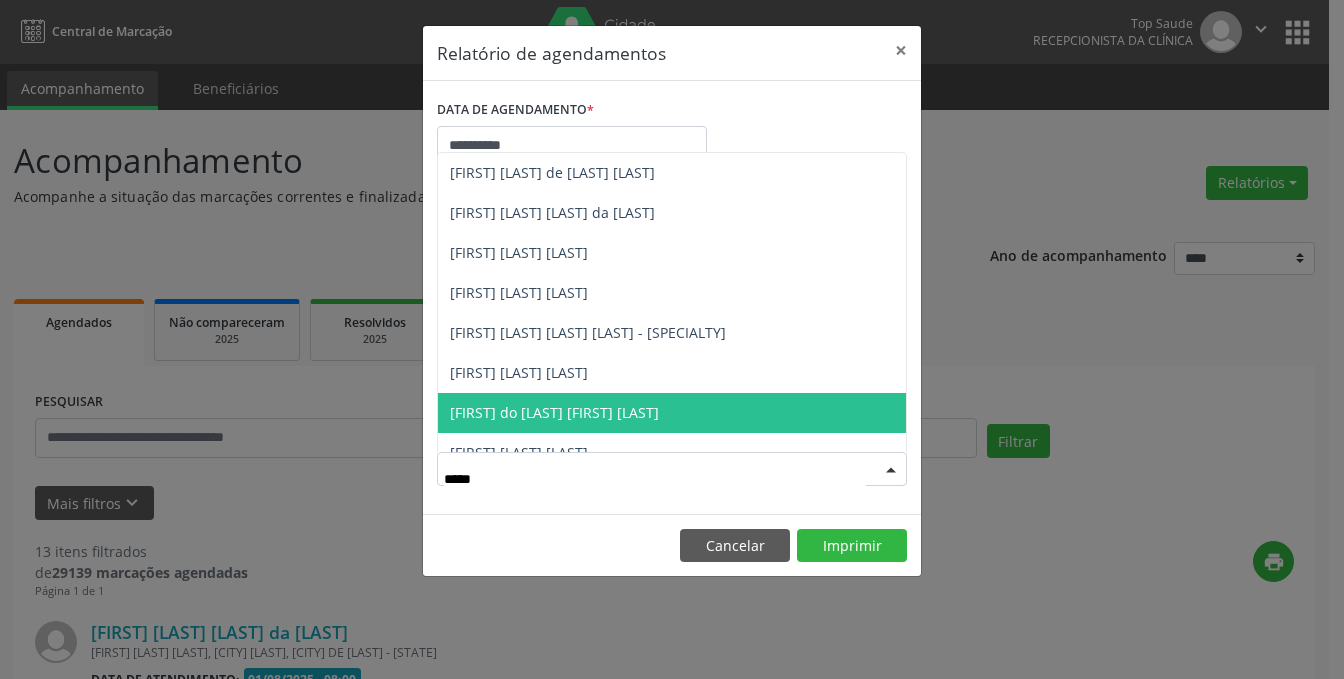 type on "******" 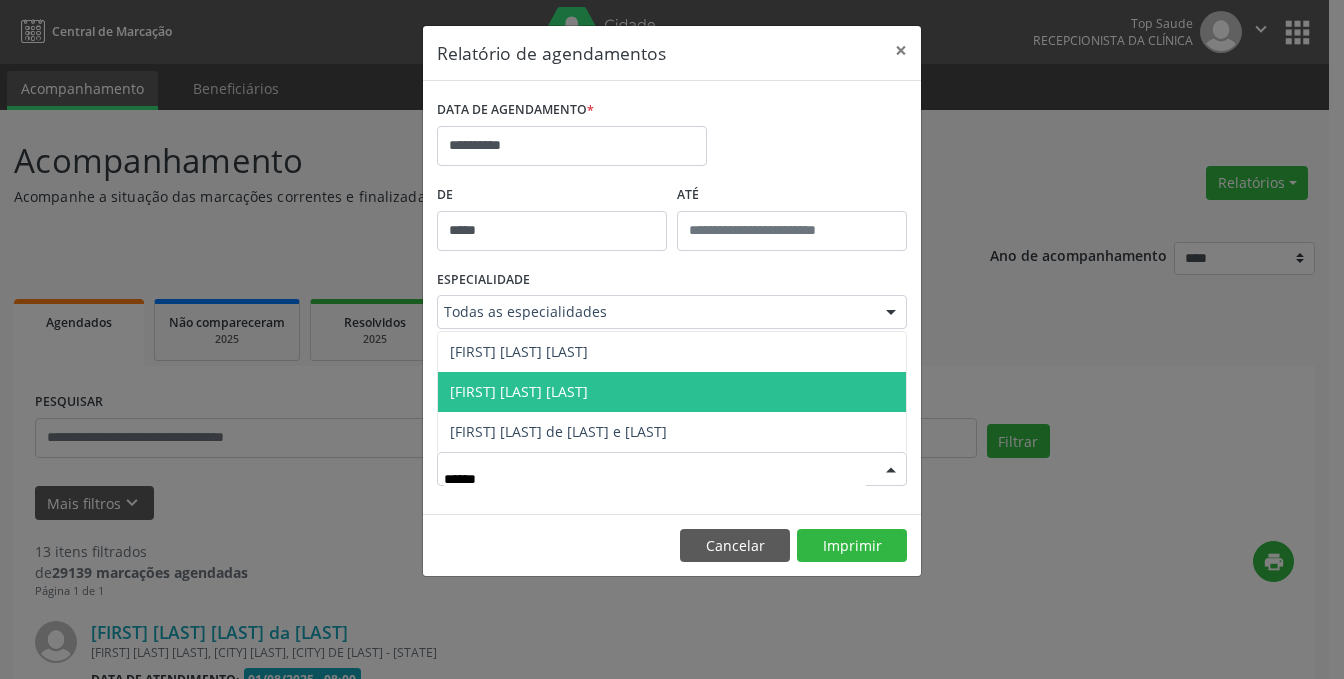 click on "[FIRST] [LAST] [LAST]" at bounding box center [519, 391] 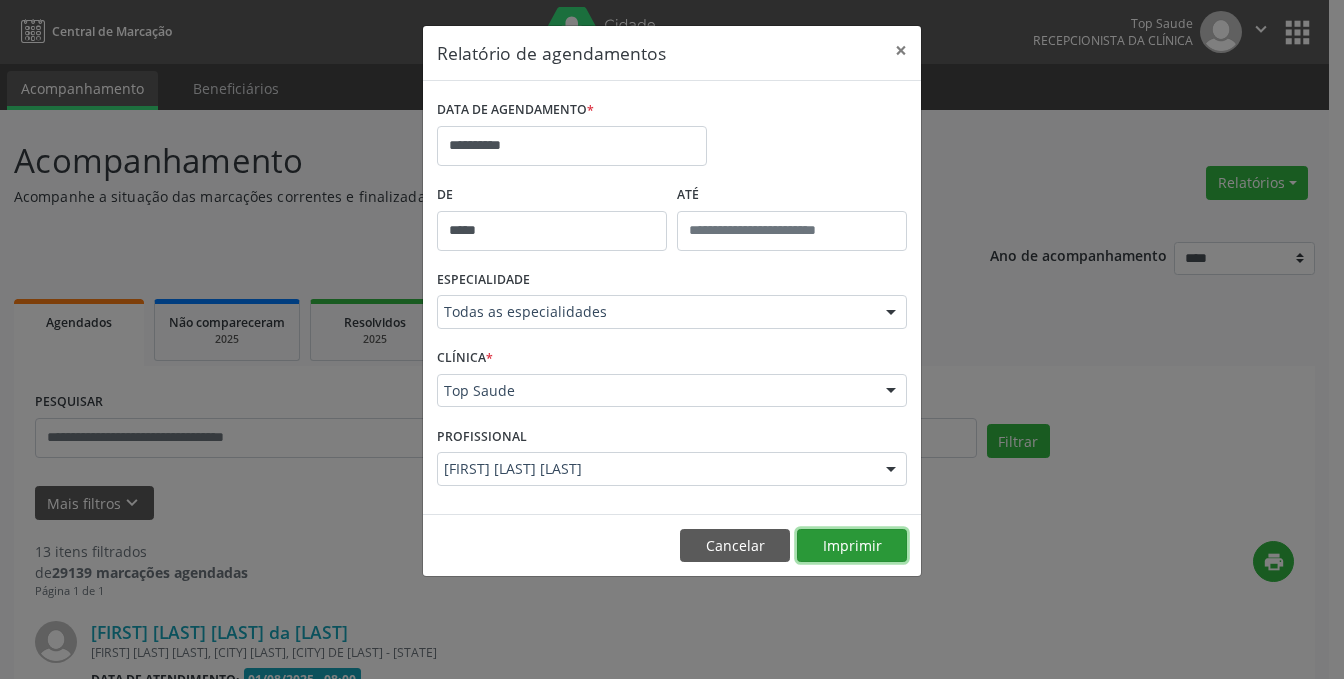 click on "Imprimir" at bounding box center [852, 546] 